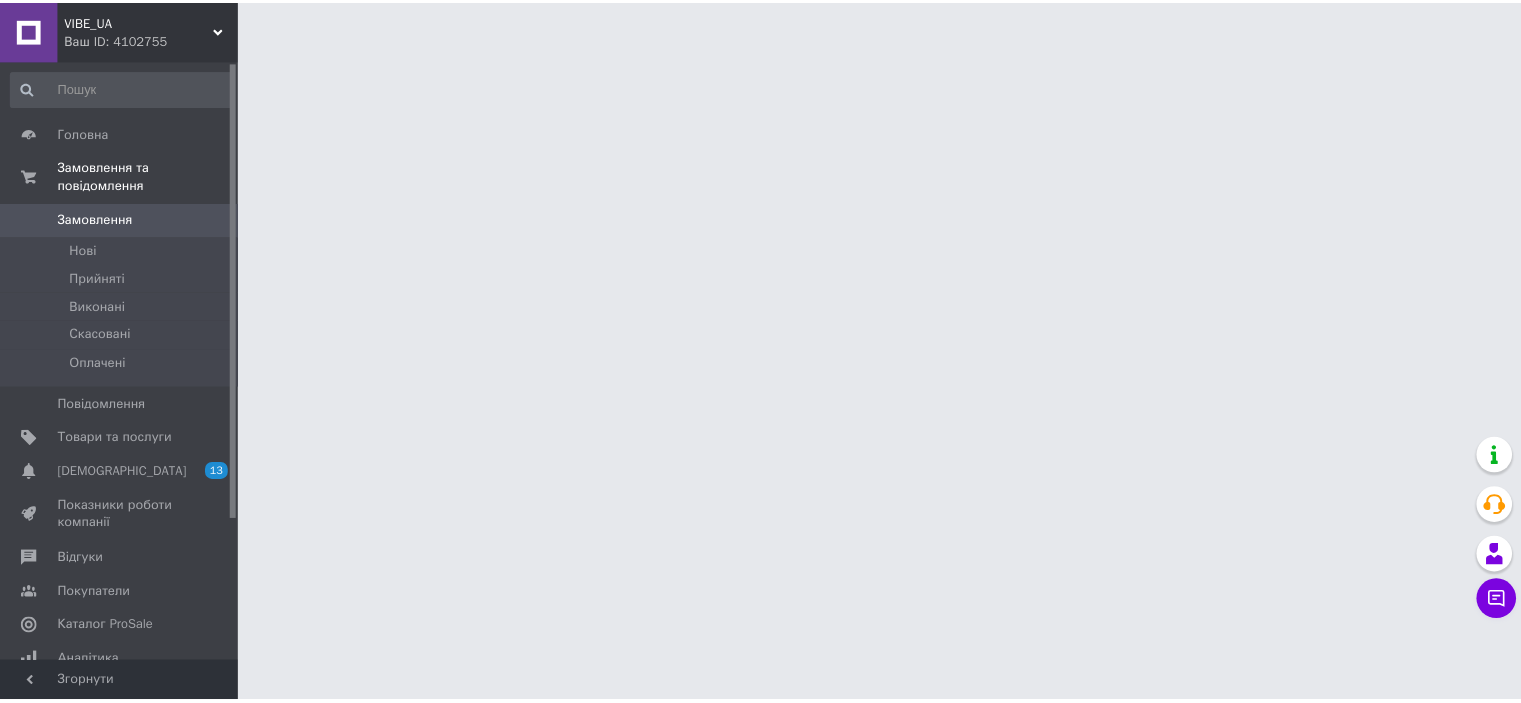 scroll, scrollTop: 0, scrollLeft: 0, axis: both 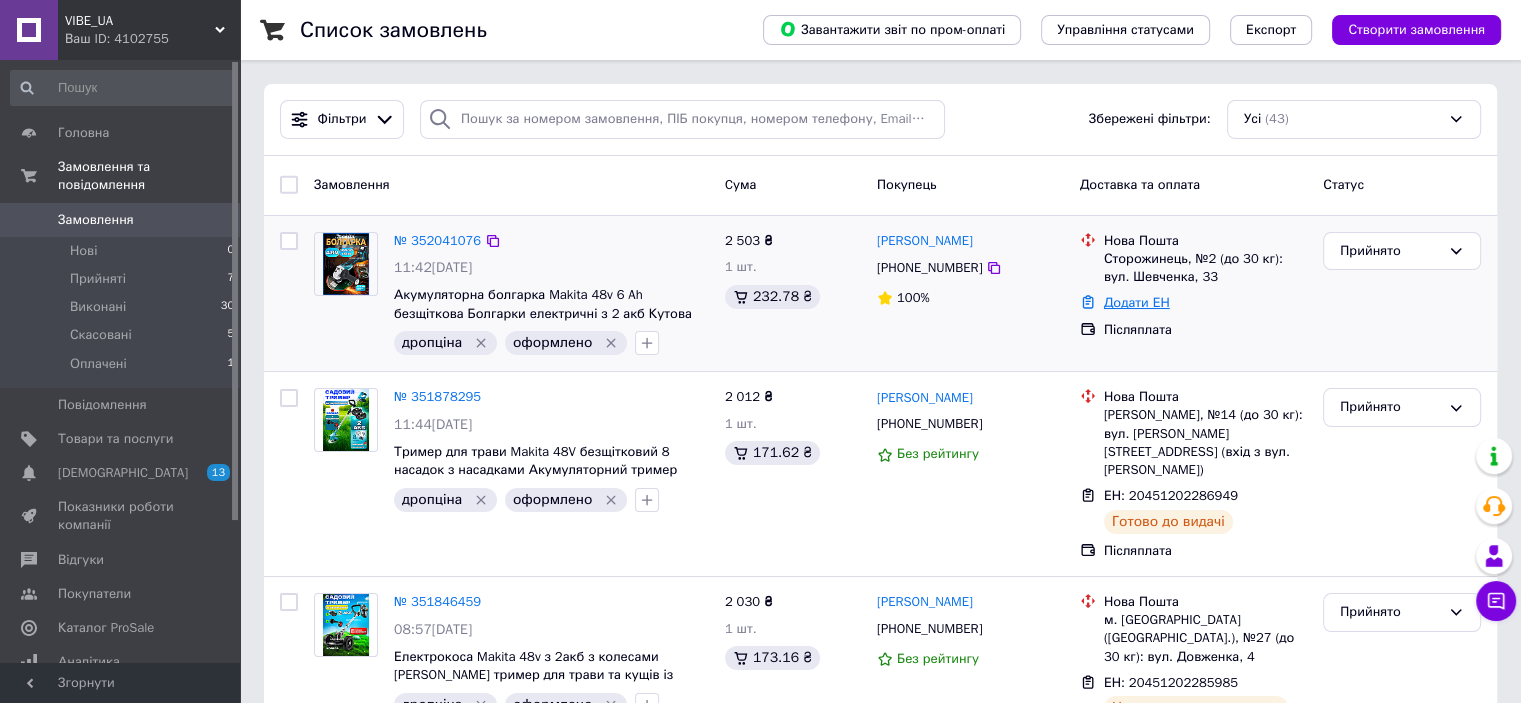 click on "Додати ЕН" at bounding box center [1137, 302] 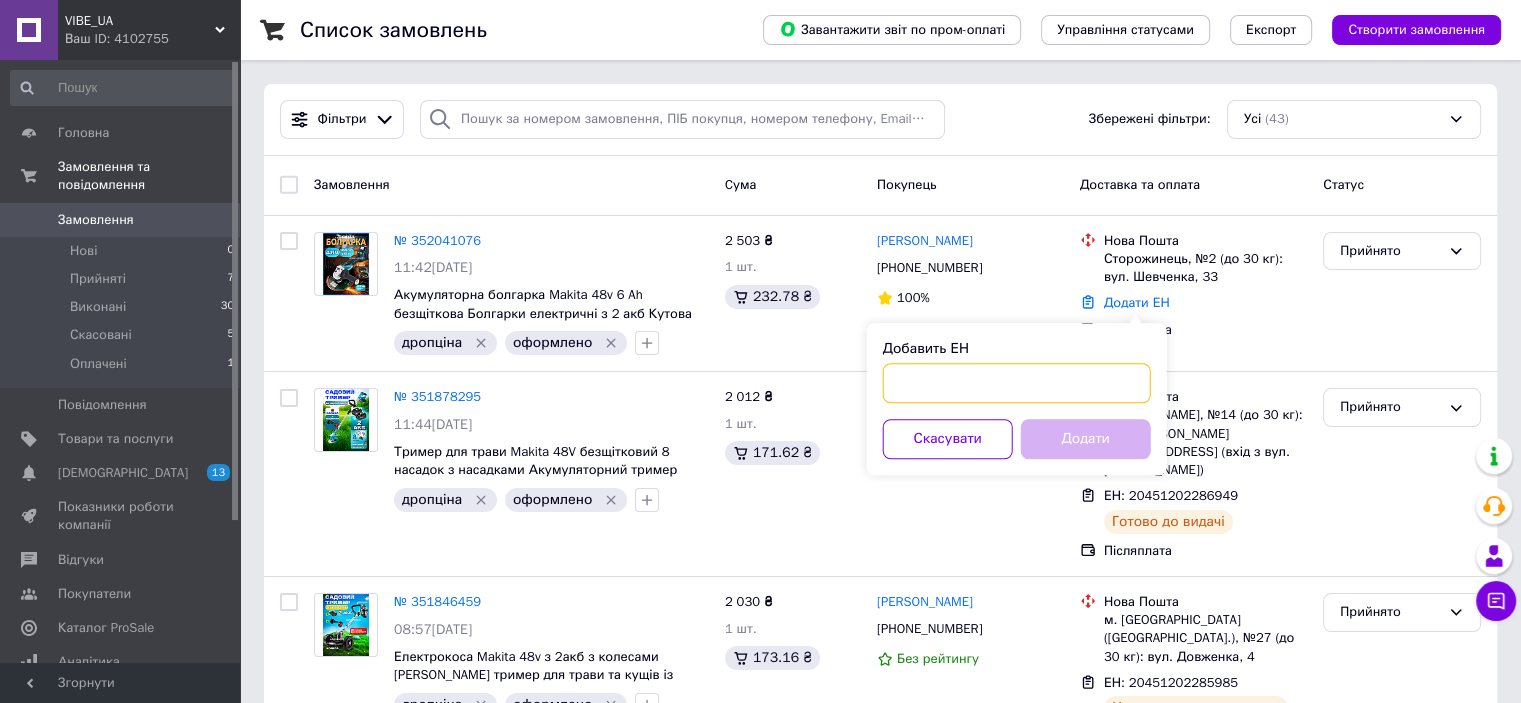 click on "Добавить ЕН" at bounding box center [1017, 383] 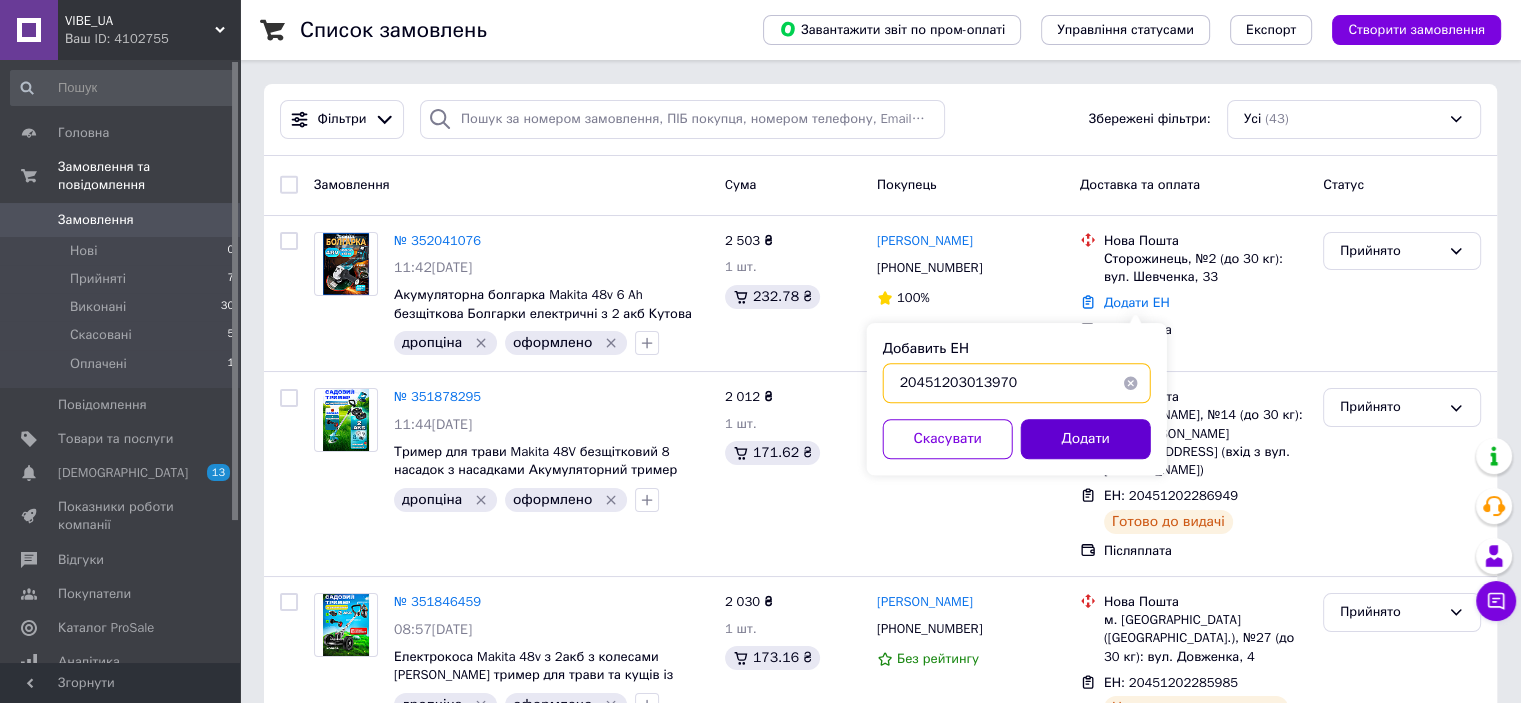 type on "20451203013970" 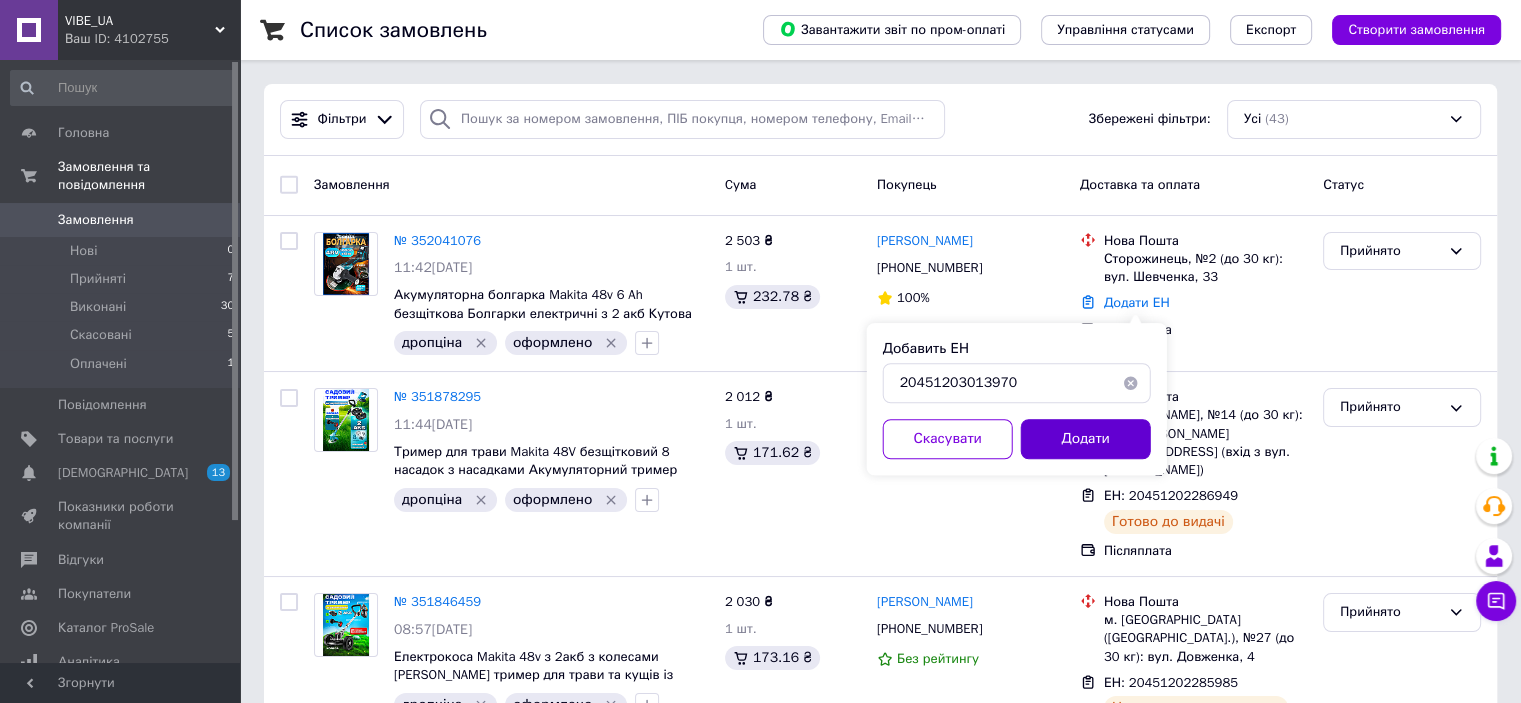 click on "Додати" at bounding box center (1086, 439) 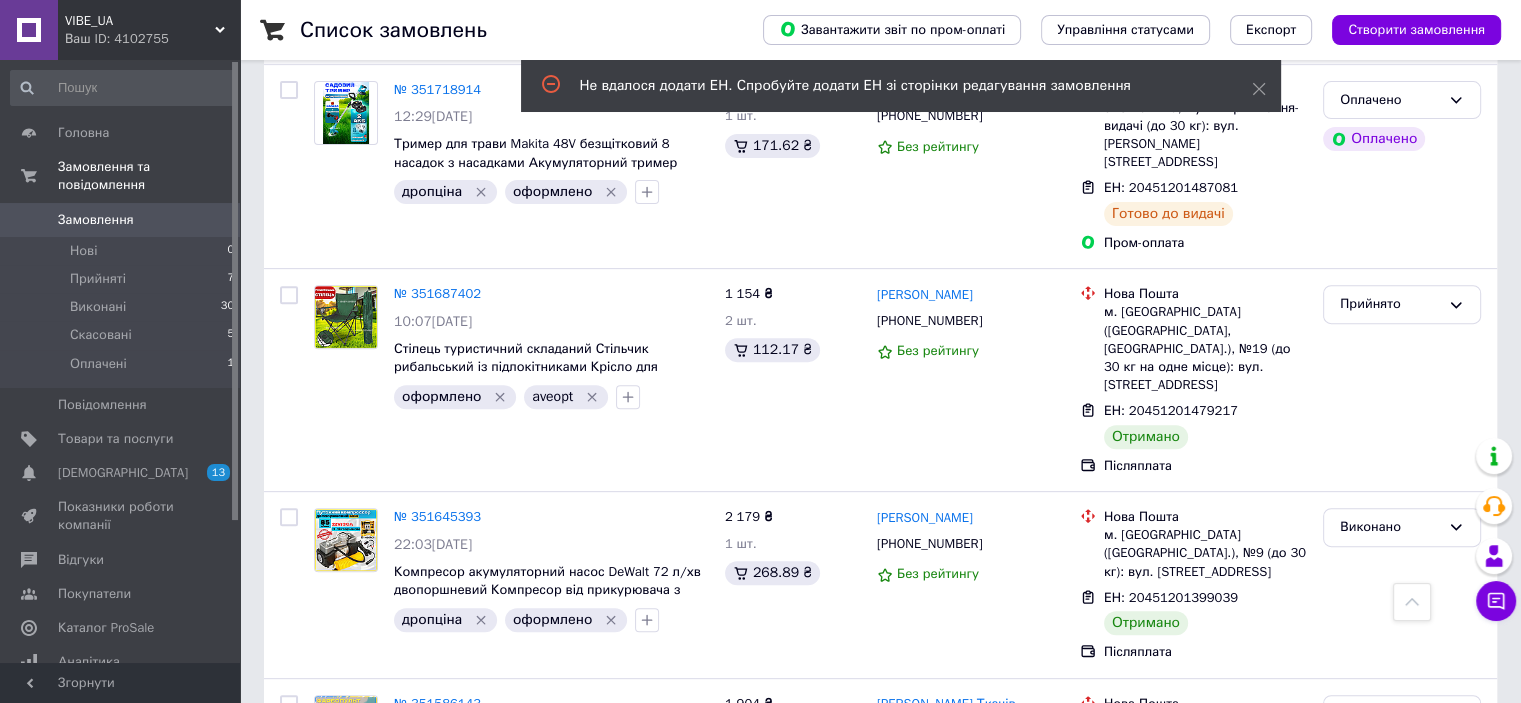 scroll, scrollTop: 700, scrollLeft: 0, axis: vertical 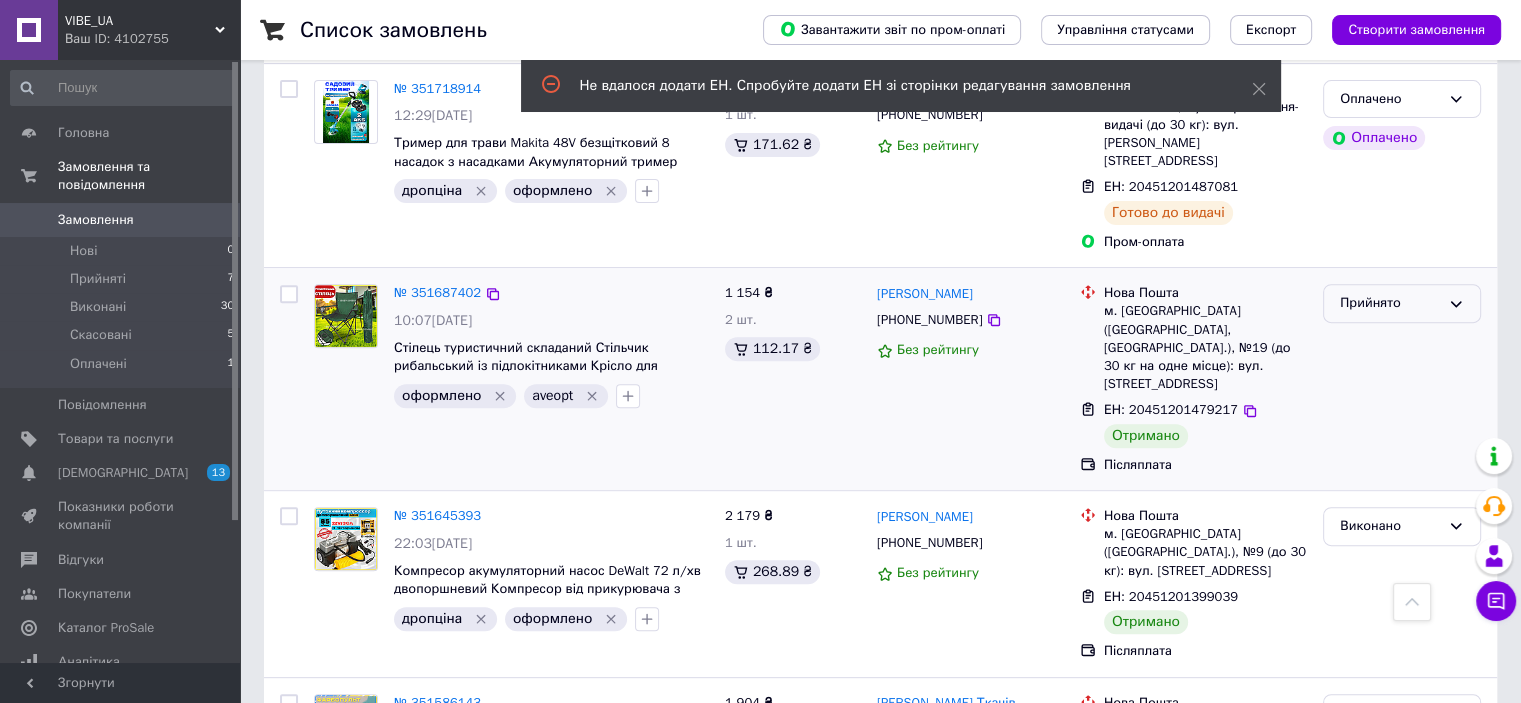 click on "Прийнято" at bounding box center (1390, 303) 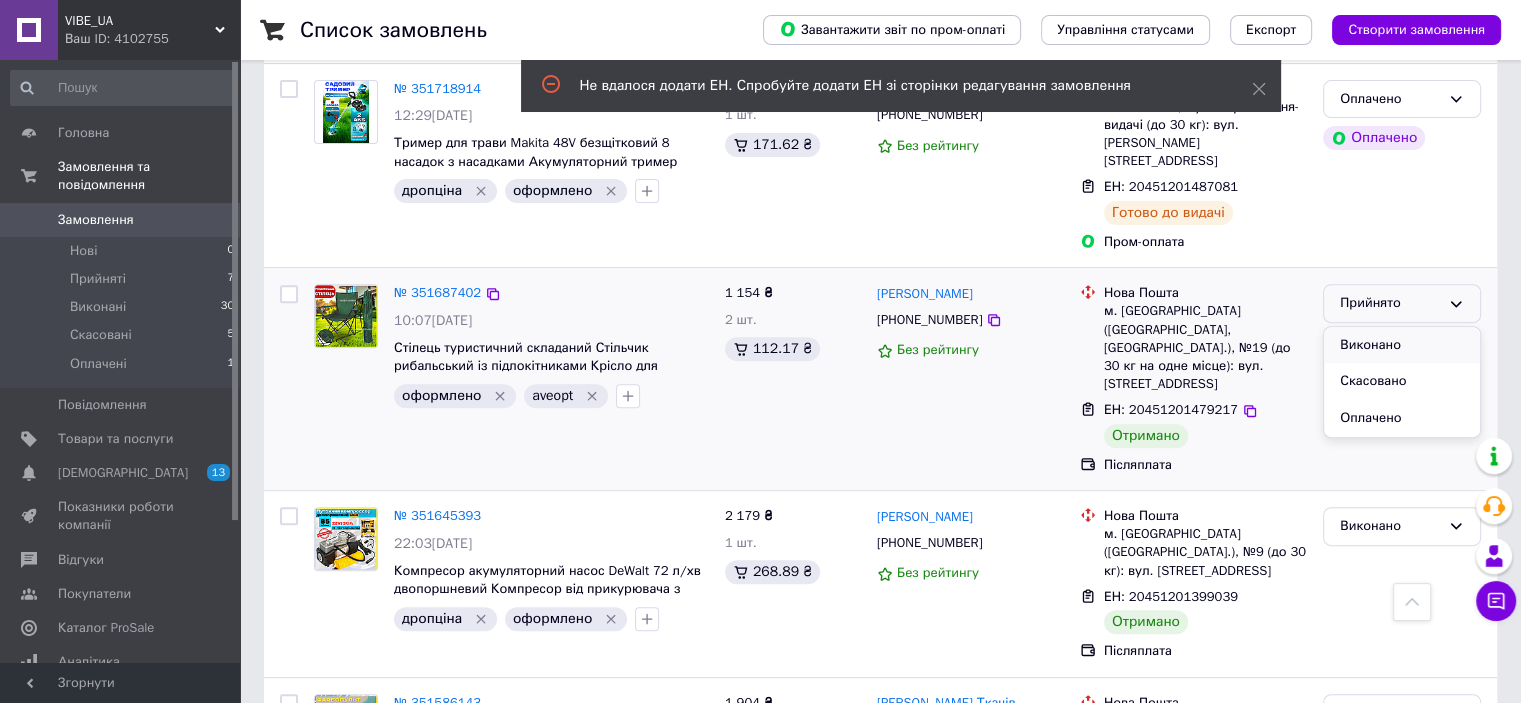 click on "Виконано" at bounding box center [1402, 345] 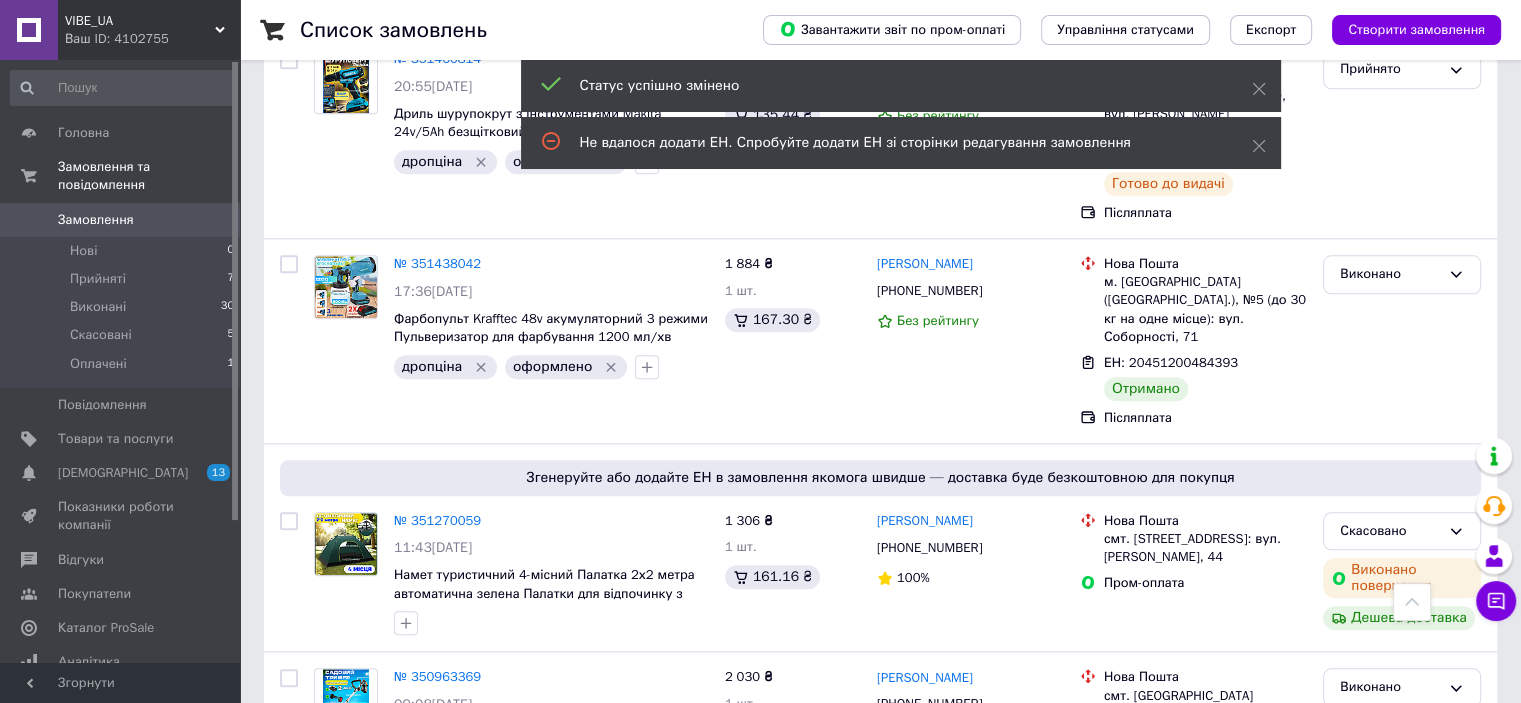 scroll, scrollTop: 1700, scrollLeft: 0, axis: vertical 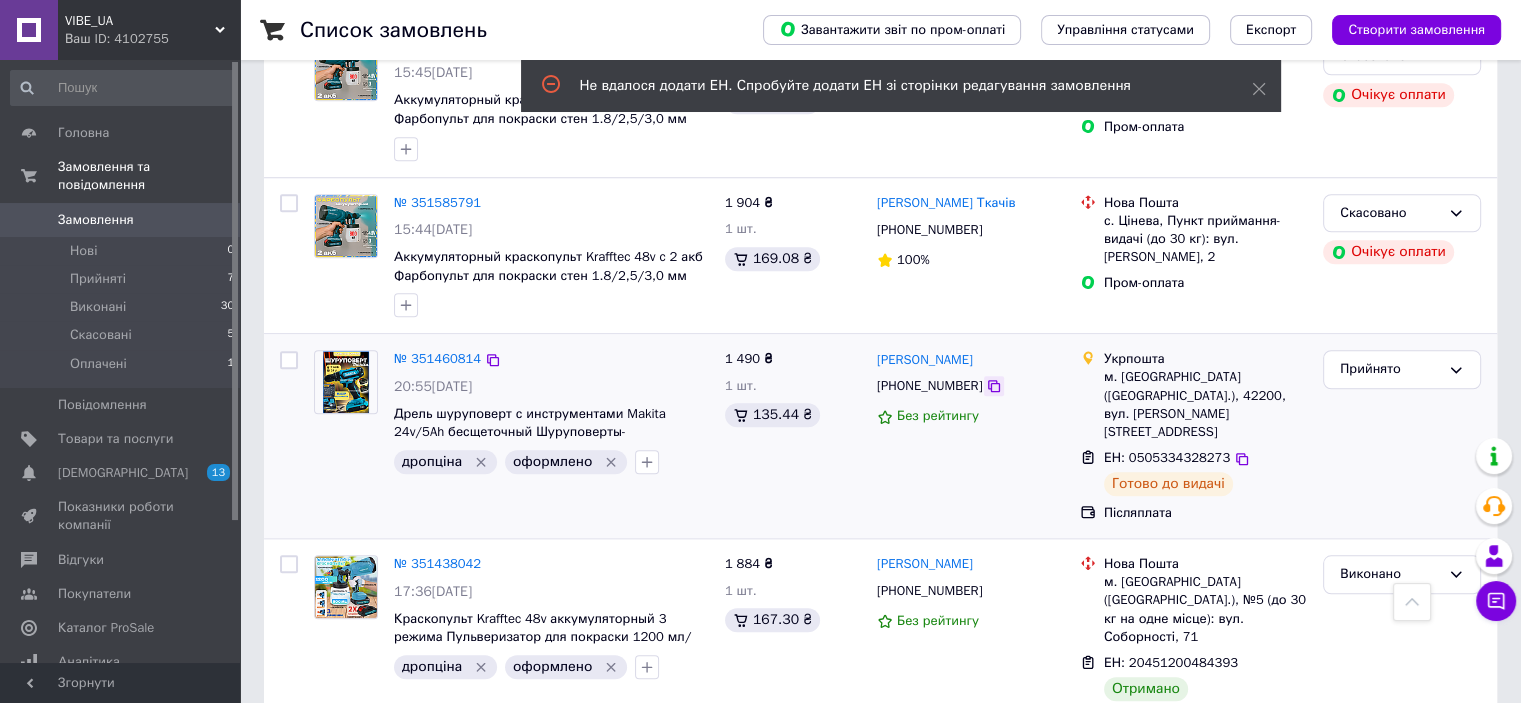 click 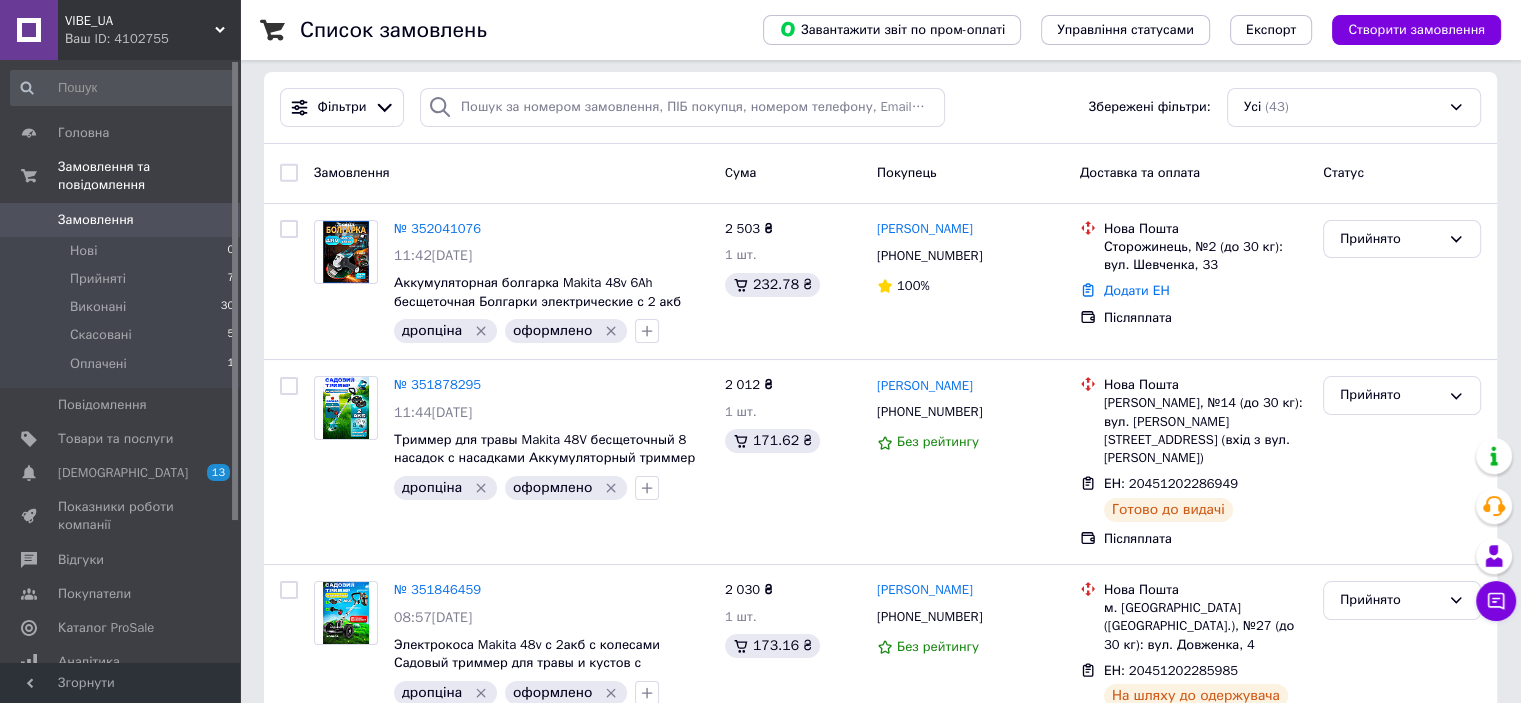scroll, scrollTop: 0, scrollLeft: 0, axis: both 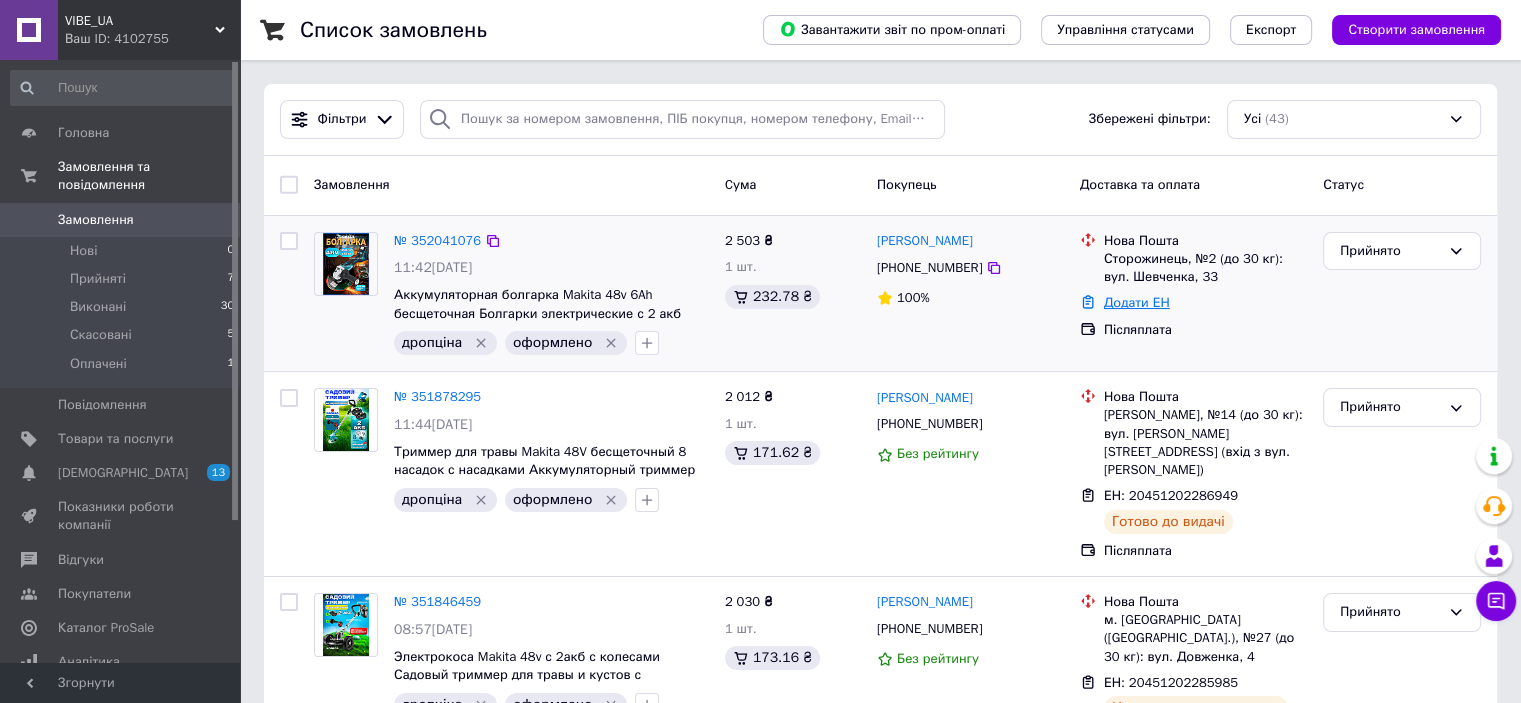 click on "Додати ЕН" at bounding box center (1137, 302) 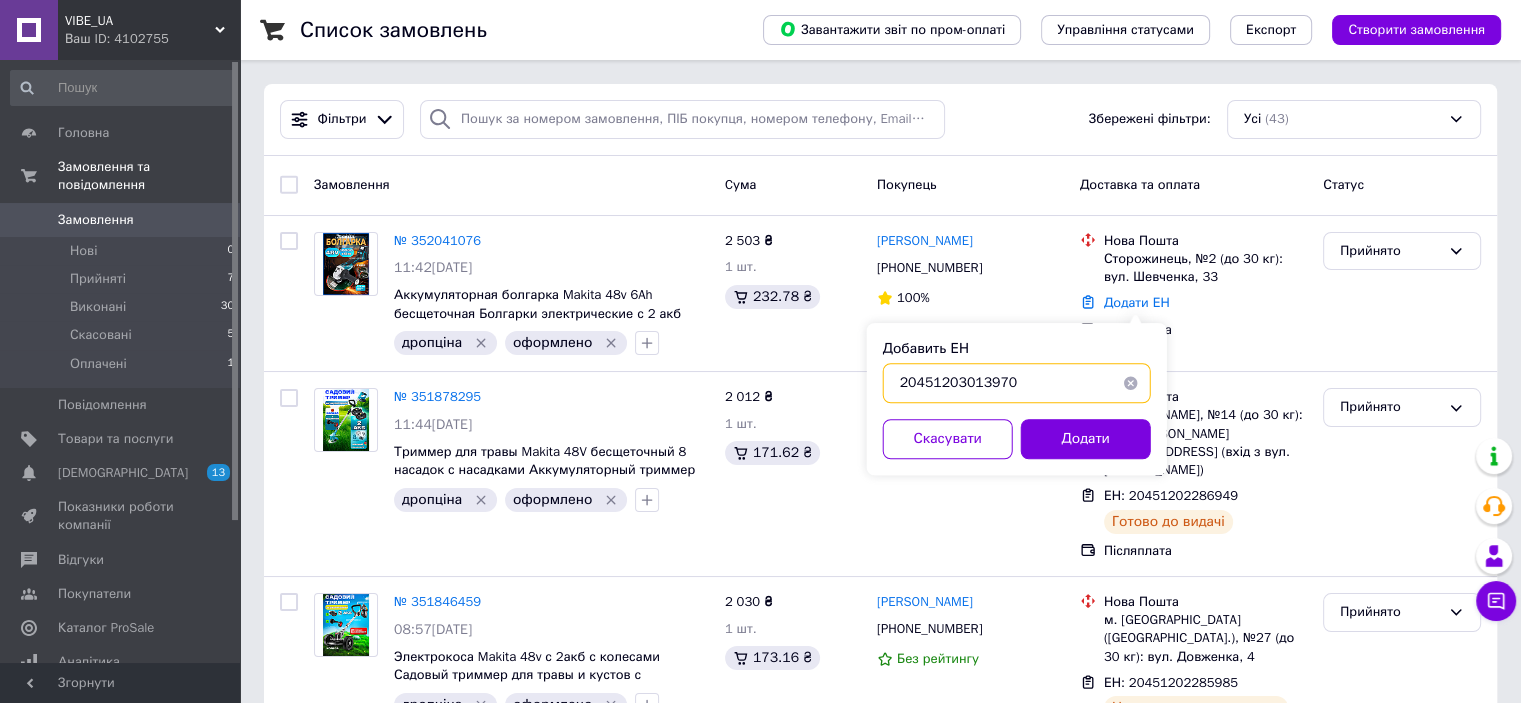 click on "20451203013970" at bounding box center [1017, 383] 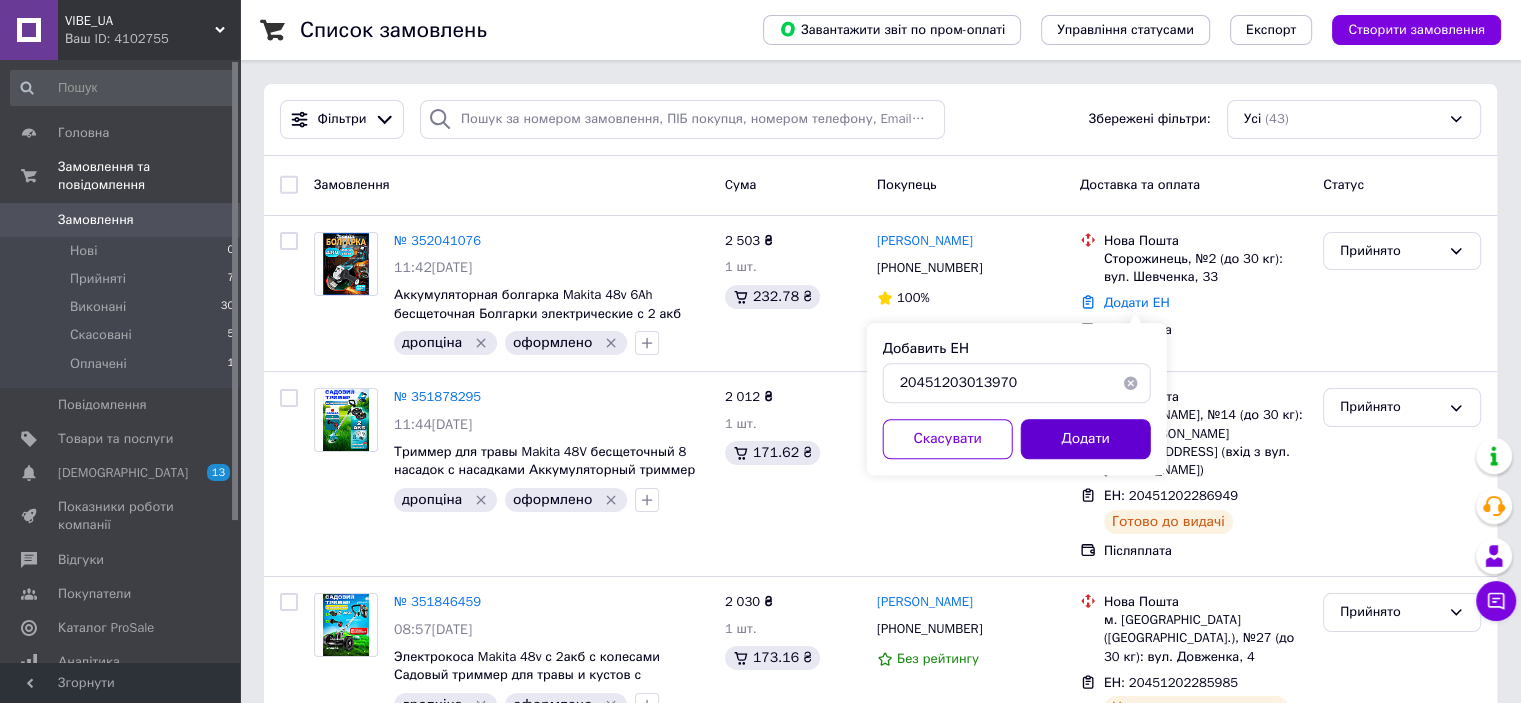 click on "Додати" at bounding box center [1086, 439] 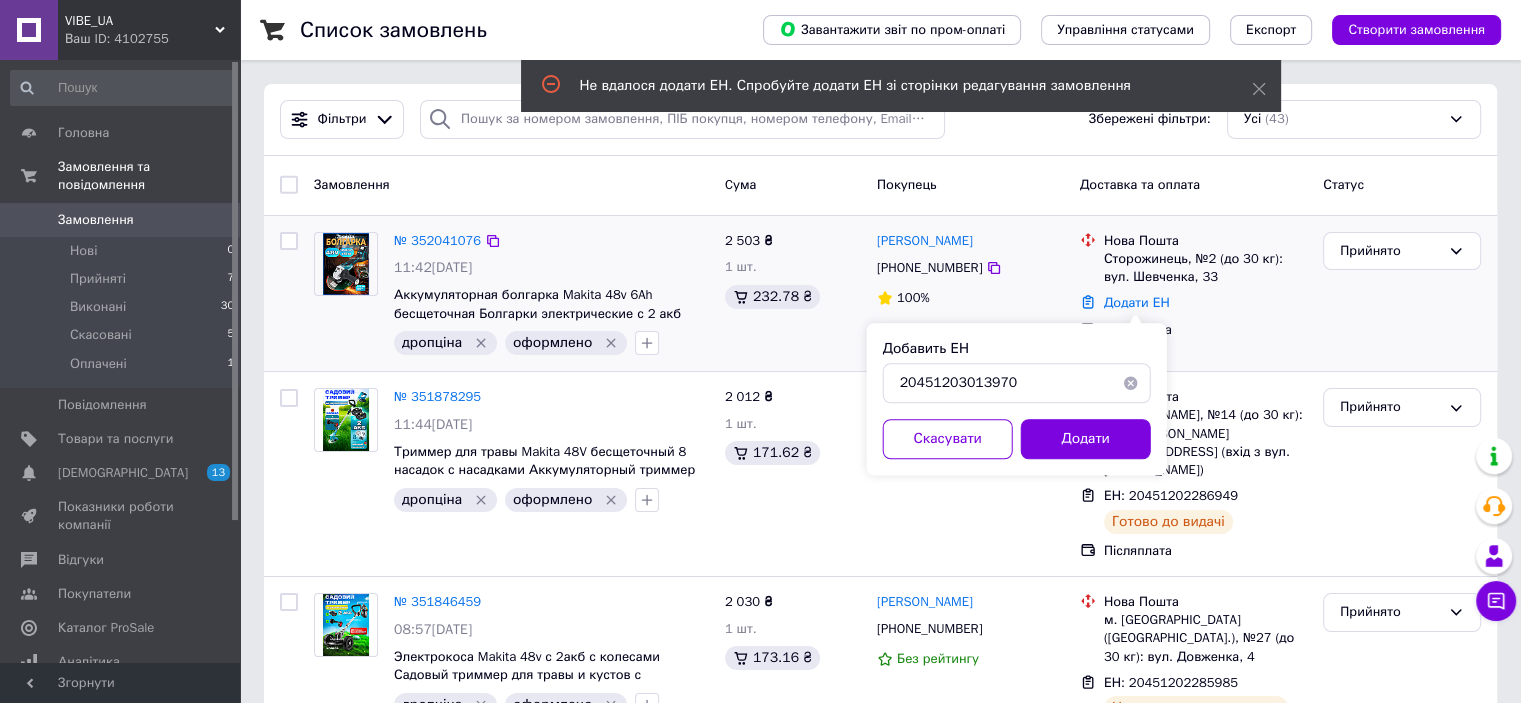 click on "2 503 ₴ 1 шт. 232.78 ₴" at bounding box center (793, 294) 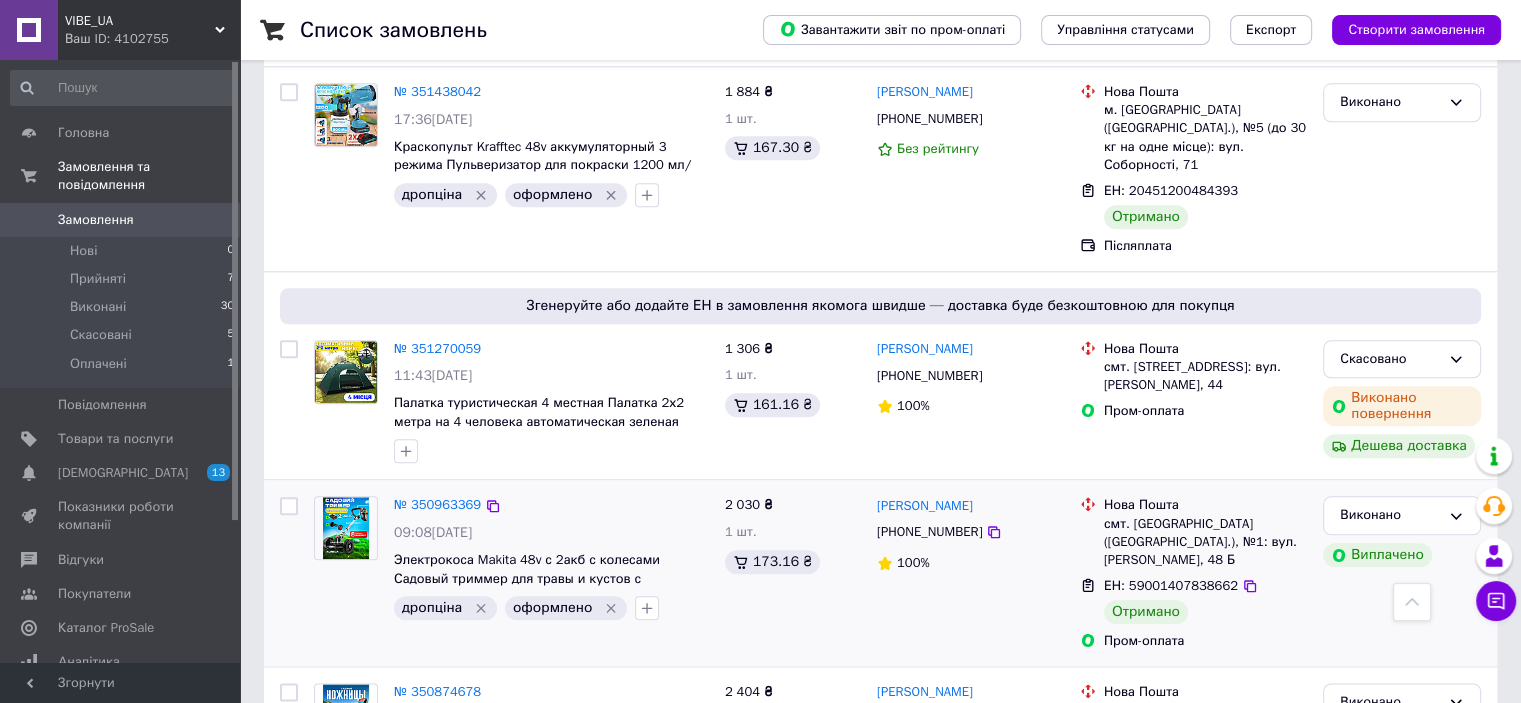 scroll, scrollTop: 1672, scrollLeft: 0, axis: vertical 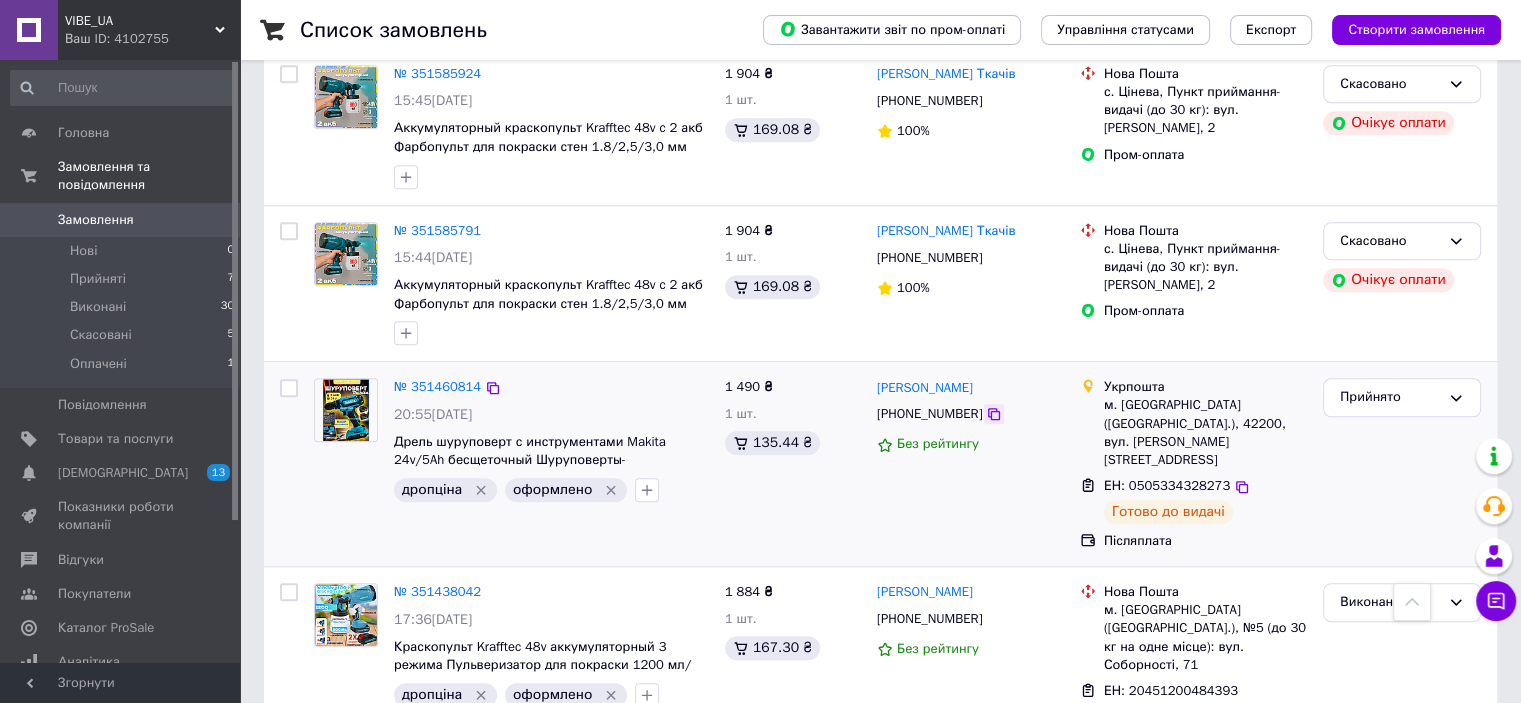 click 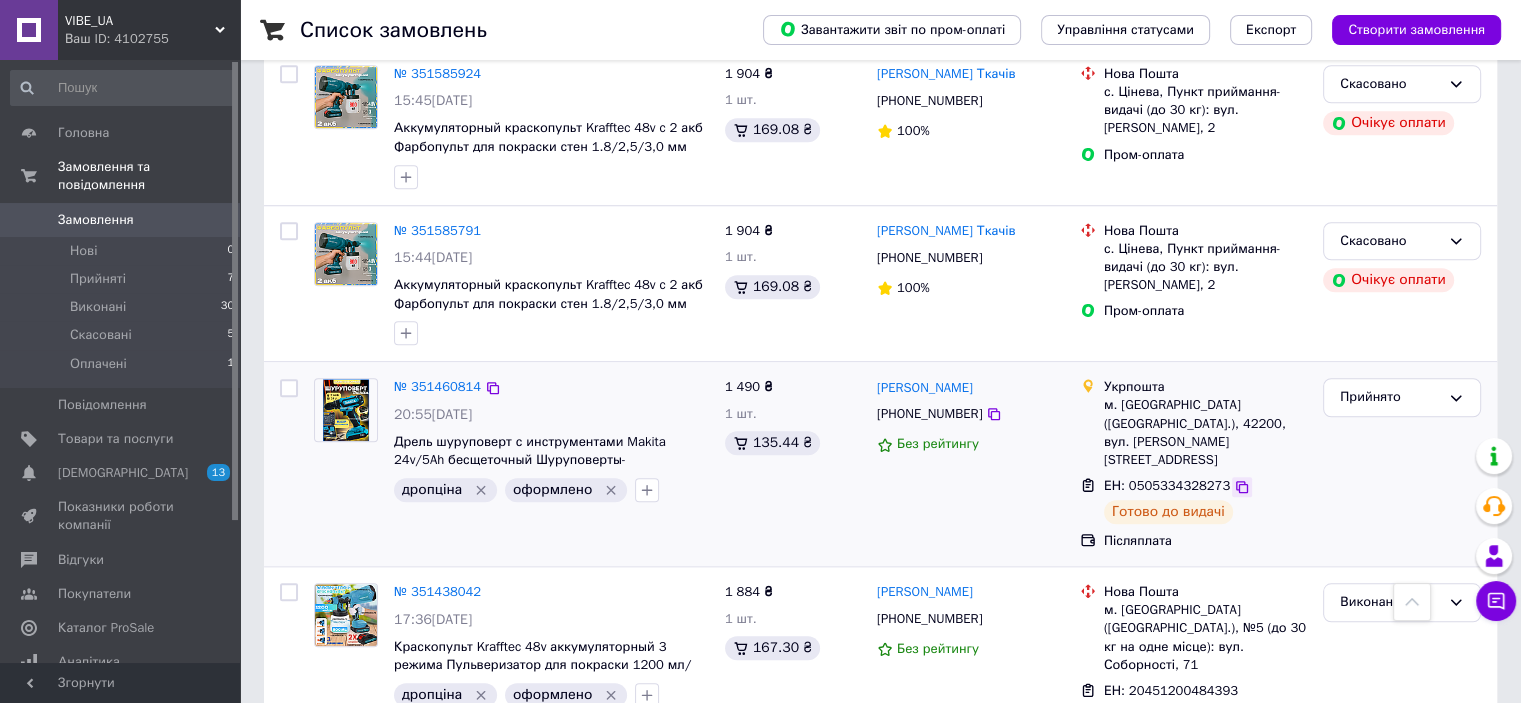 click 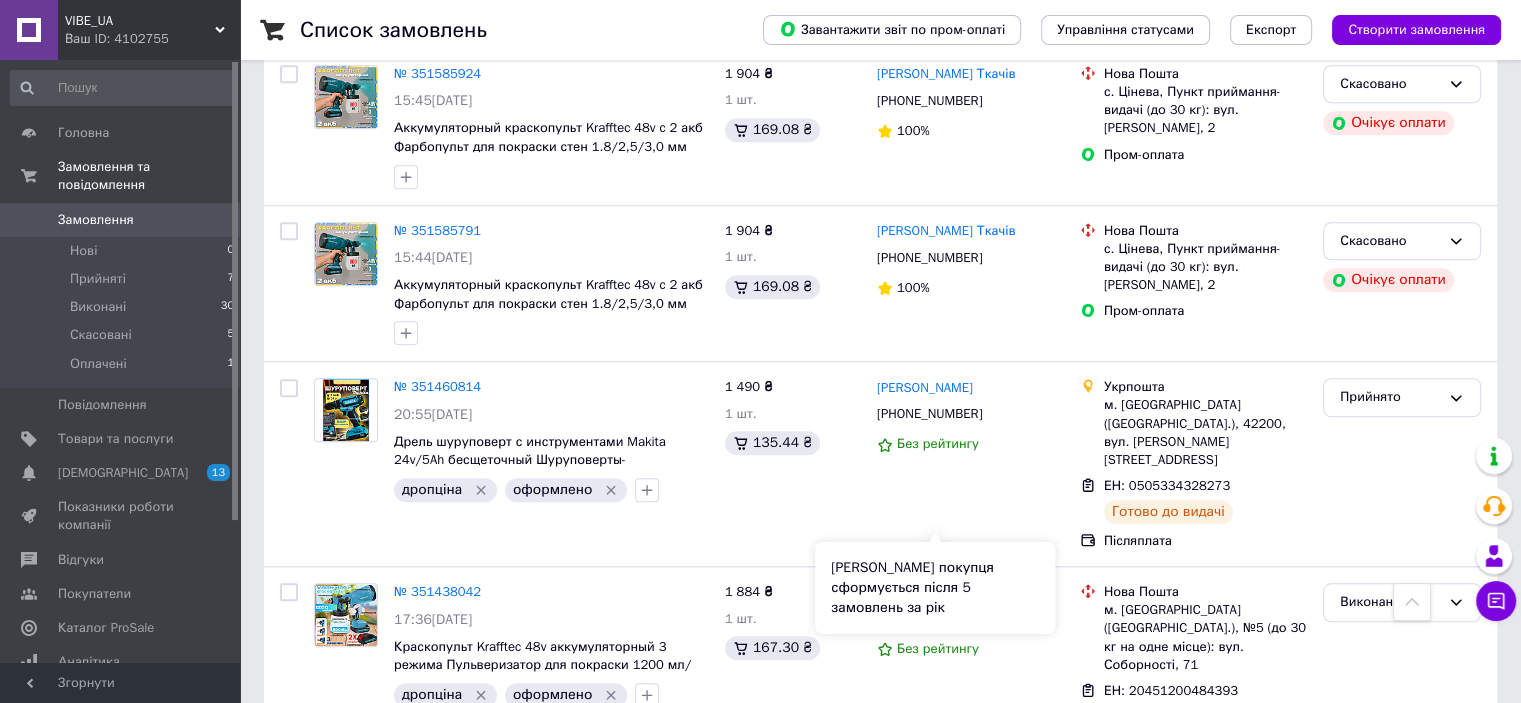 scroll, scrollTop: 1972, scrollLeft: 0, axis: vertical 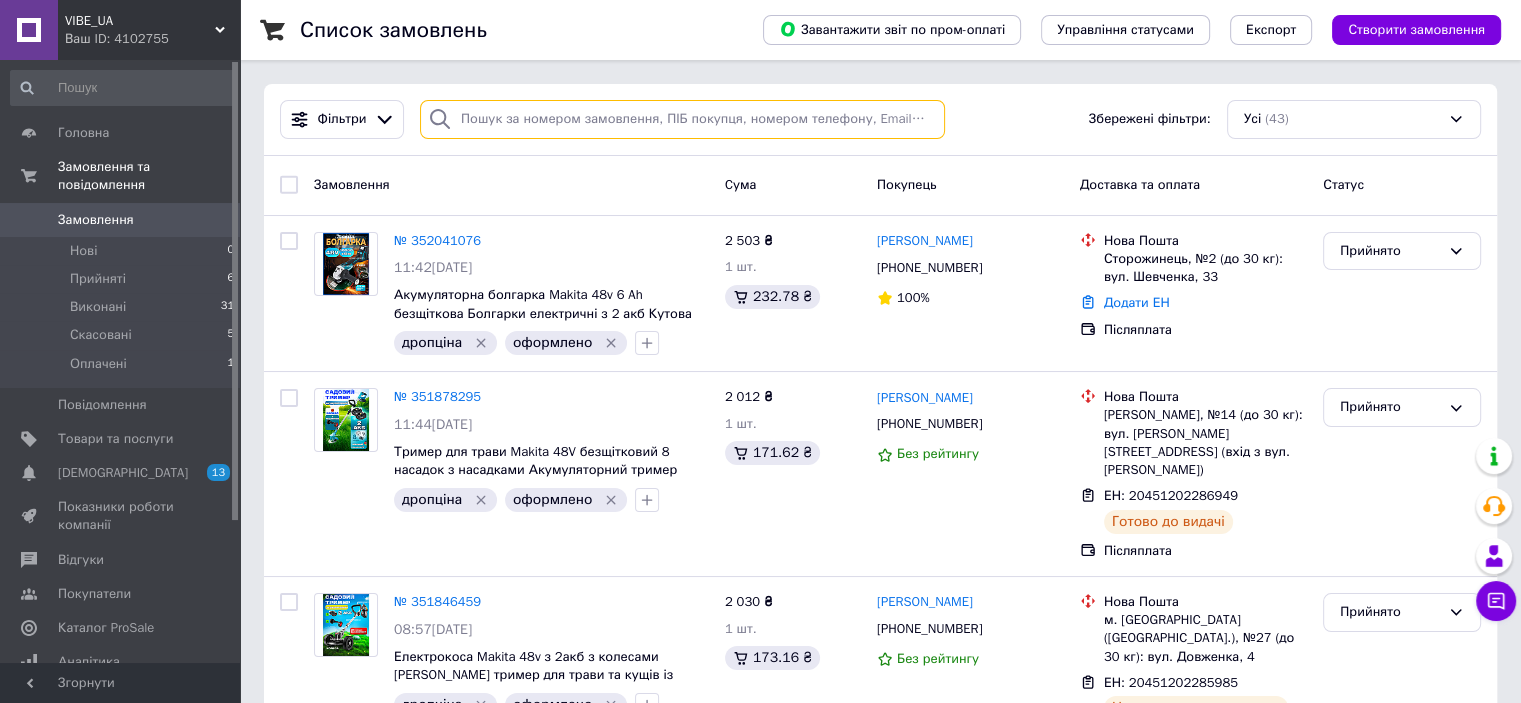 click at bounding box center (682, 119) 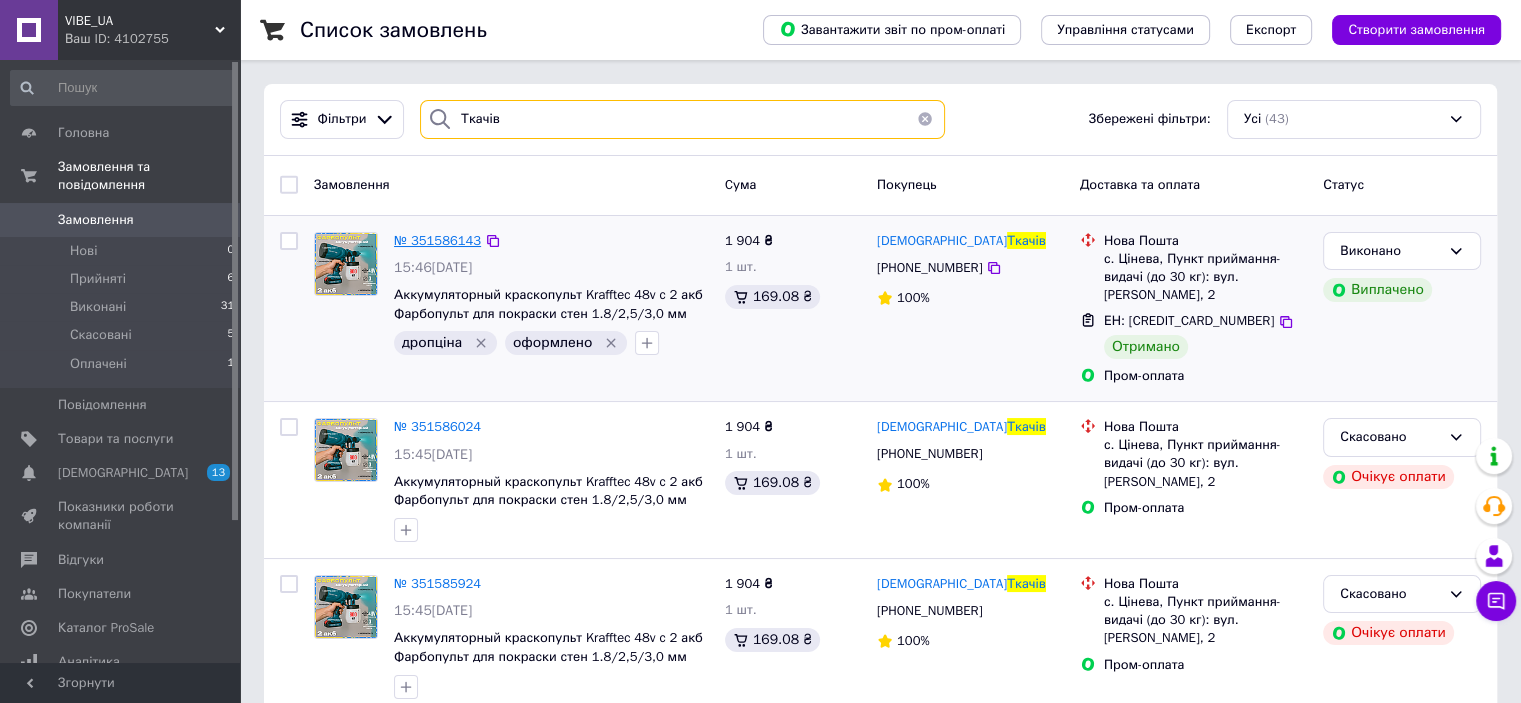 type on "Ткачів" 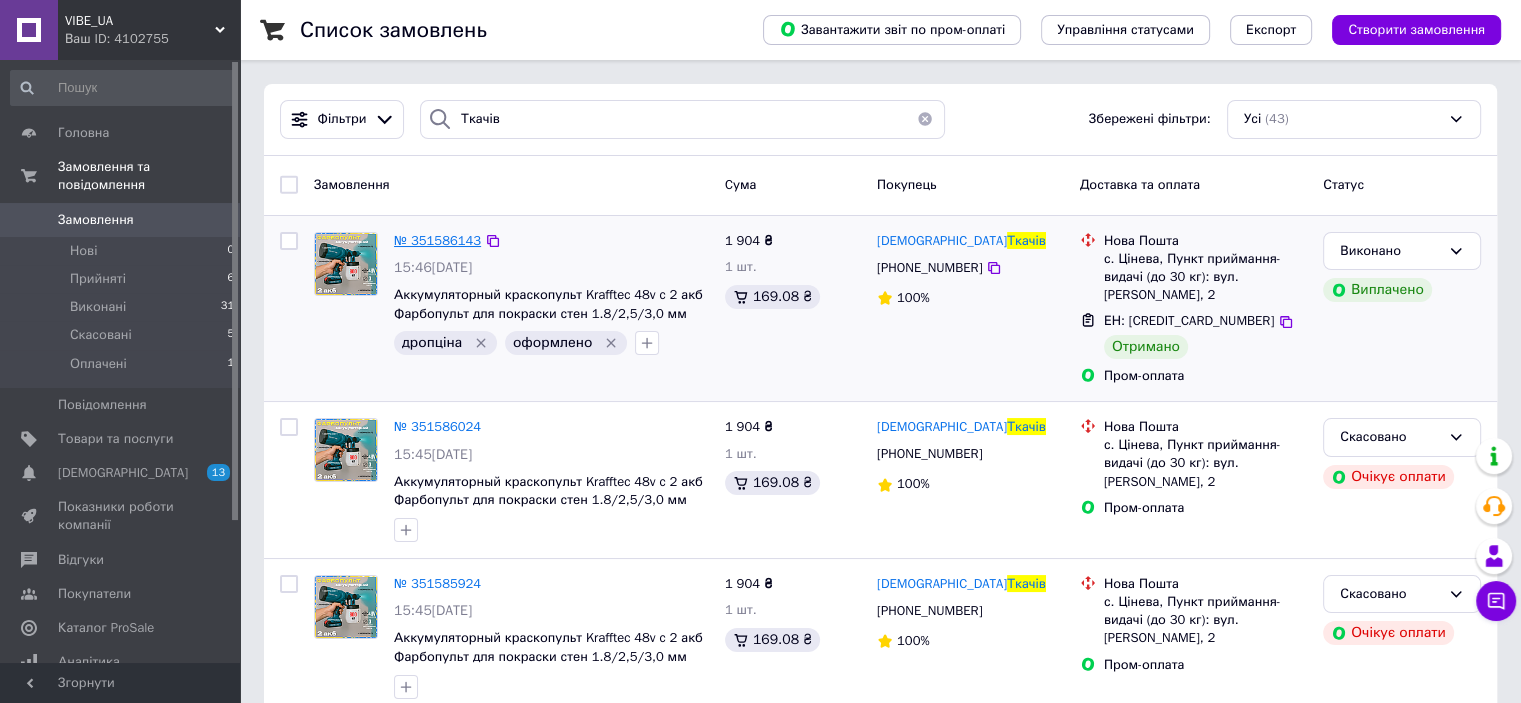 click on "№ 351586143" at bounding box center [437, 240] 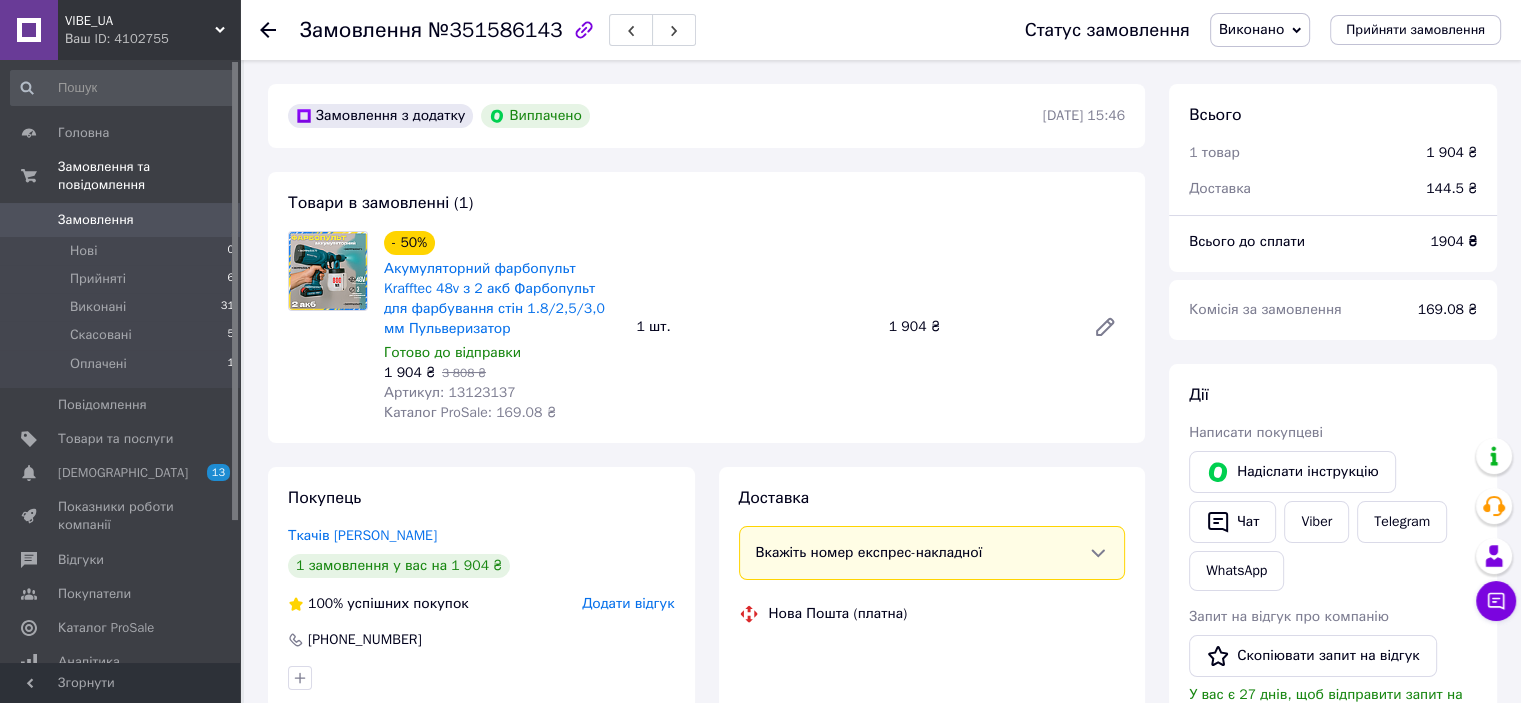 scroll, scrollTop: 68, scrollLeft: 0, axis: vertical 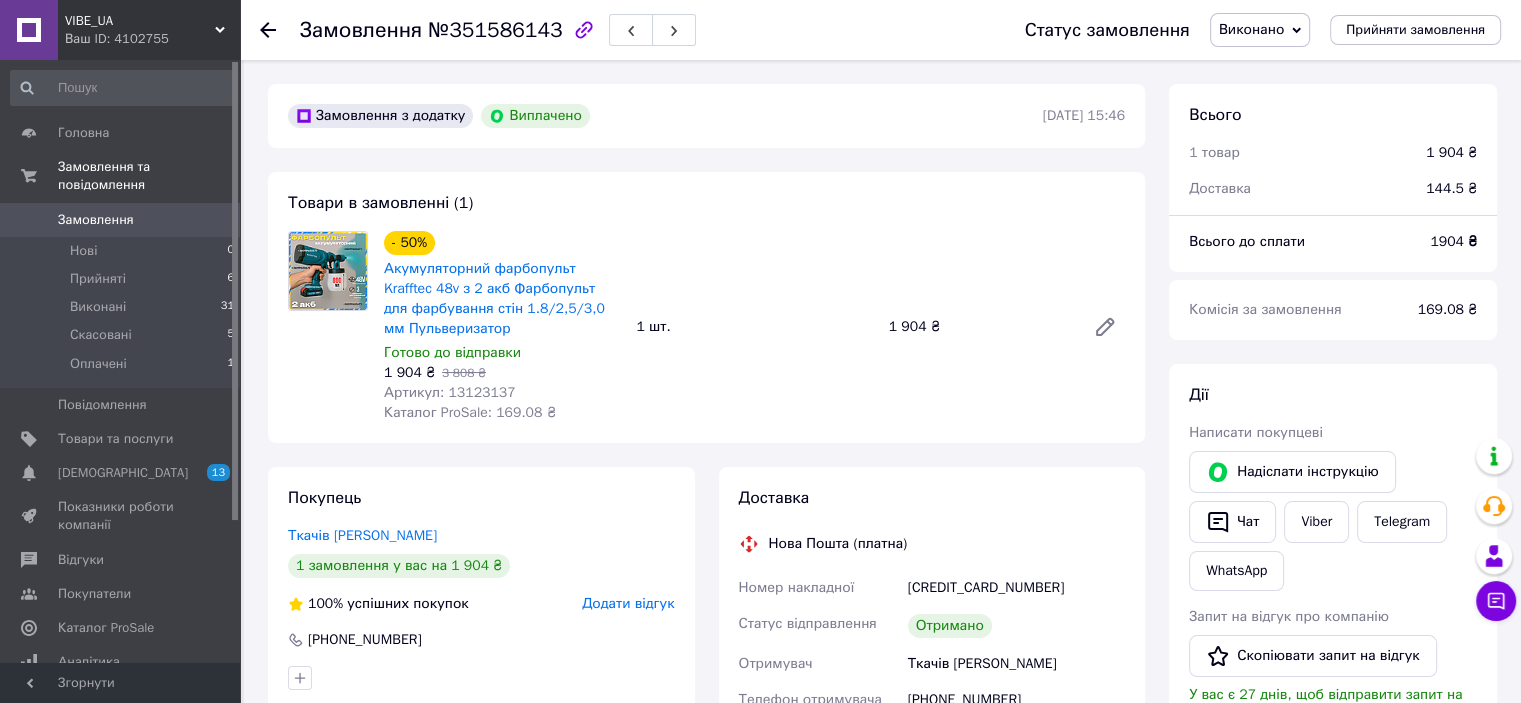 click on "№351586143" at bounding box center [495, 30] 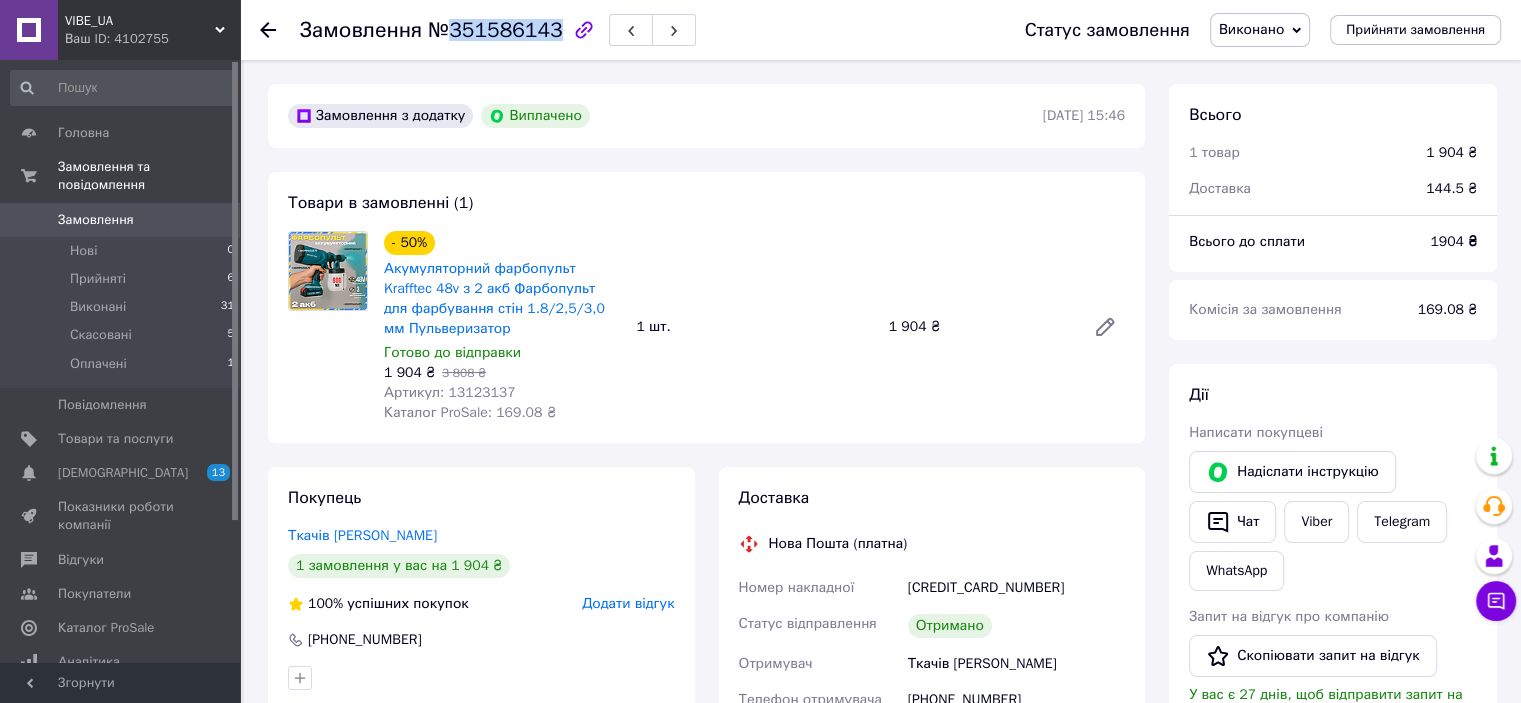 click on "№351586143" at bounding box center [495, 30] 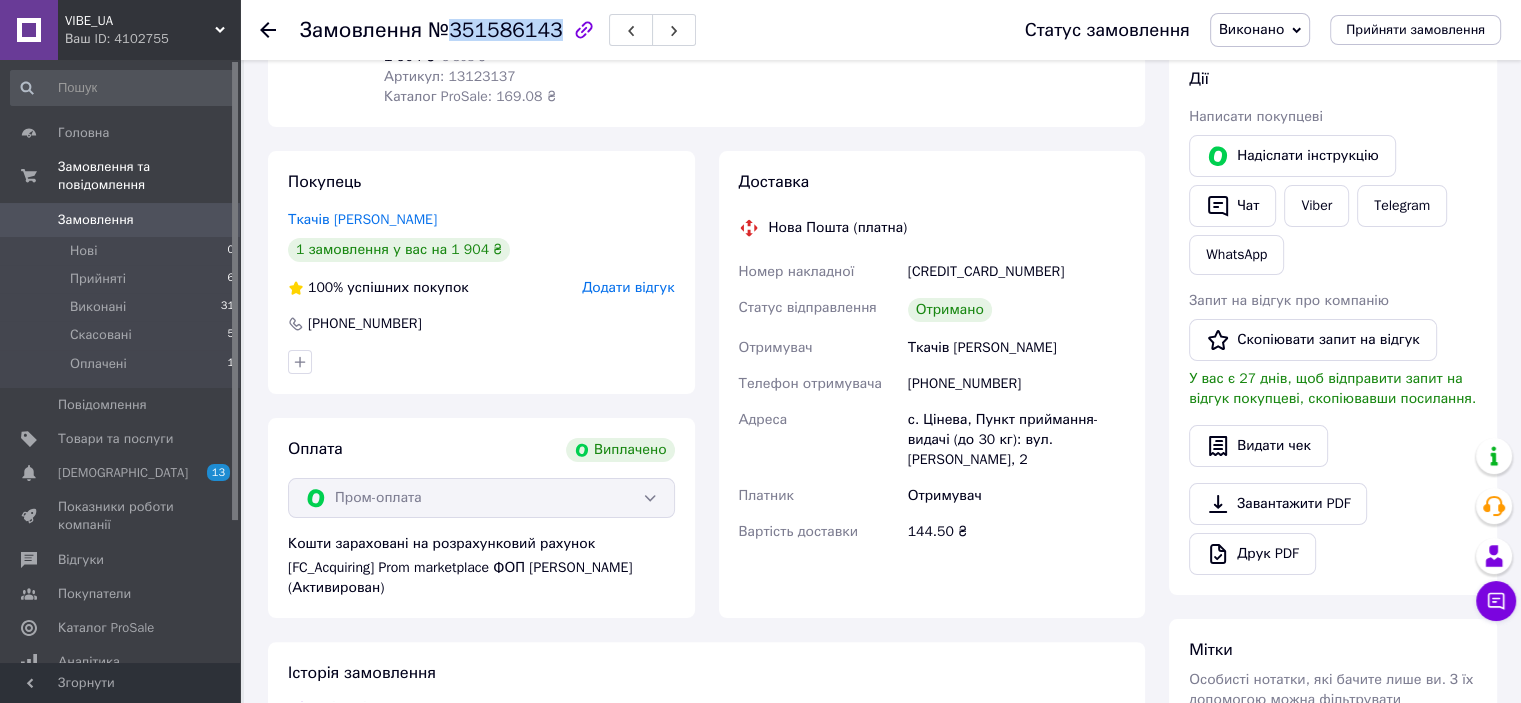 scroll, scrollTop: 700, scrollLeft: 0, axis: vertical 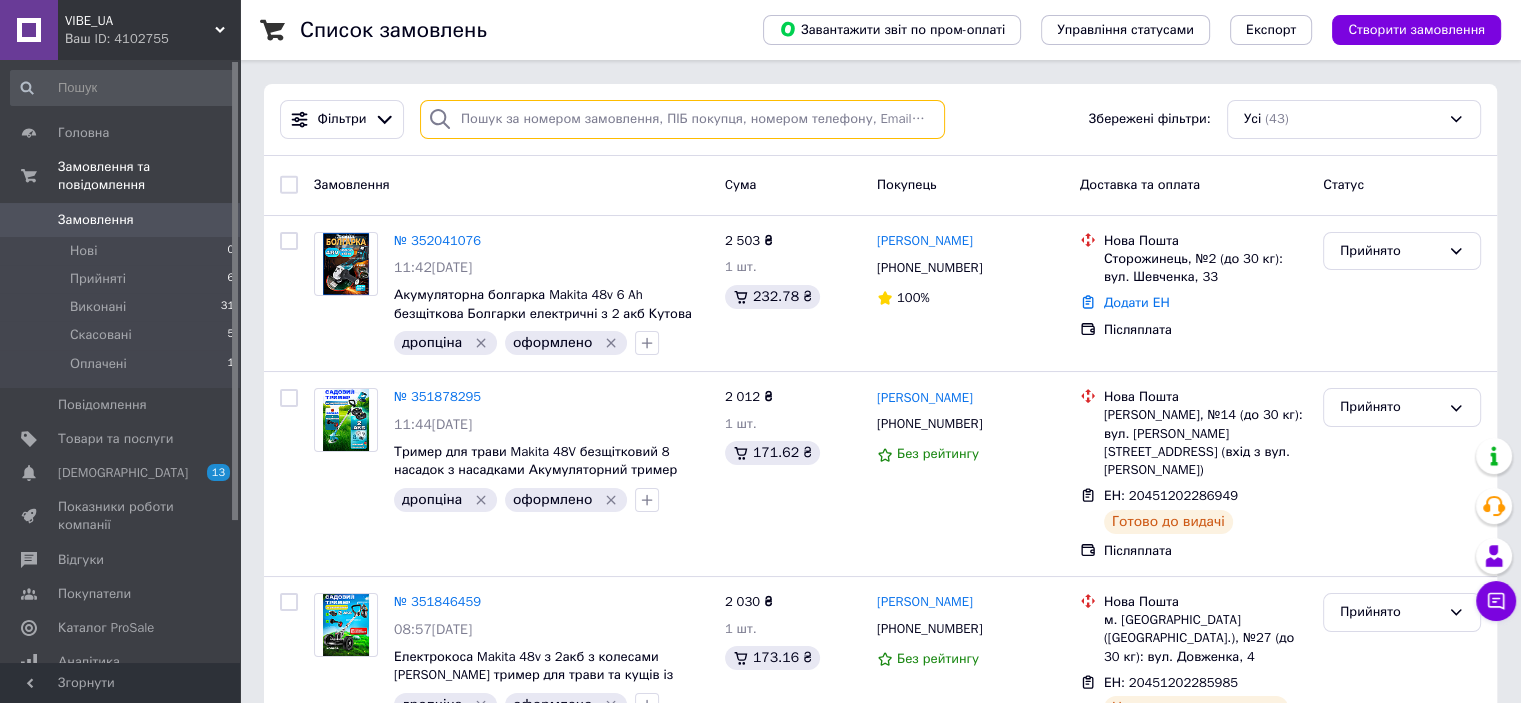 click at bounding box center (682, 119) 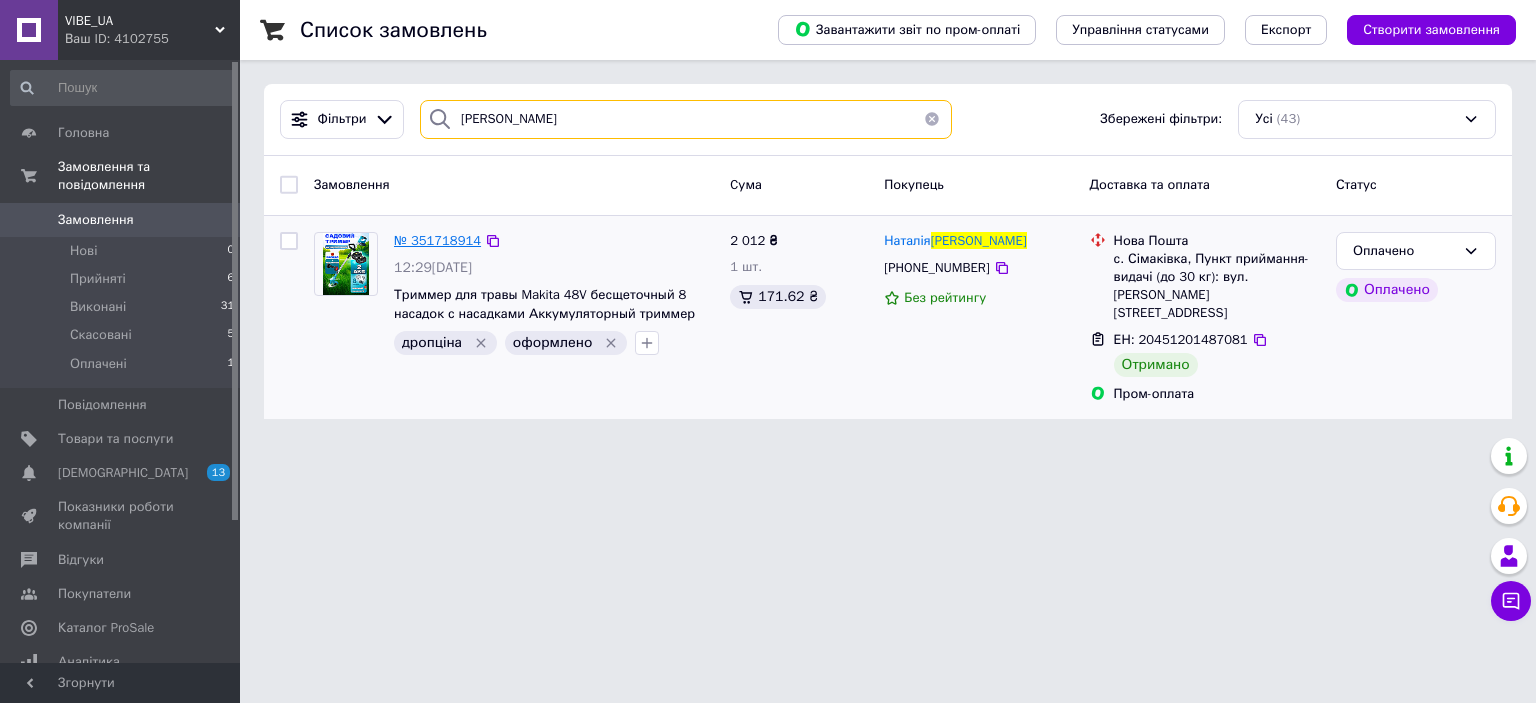 type on "[PERSON_NAME]" 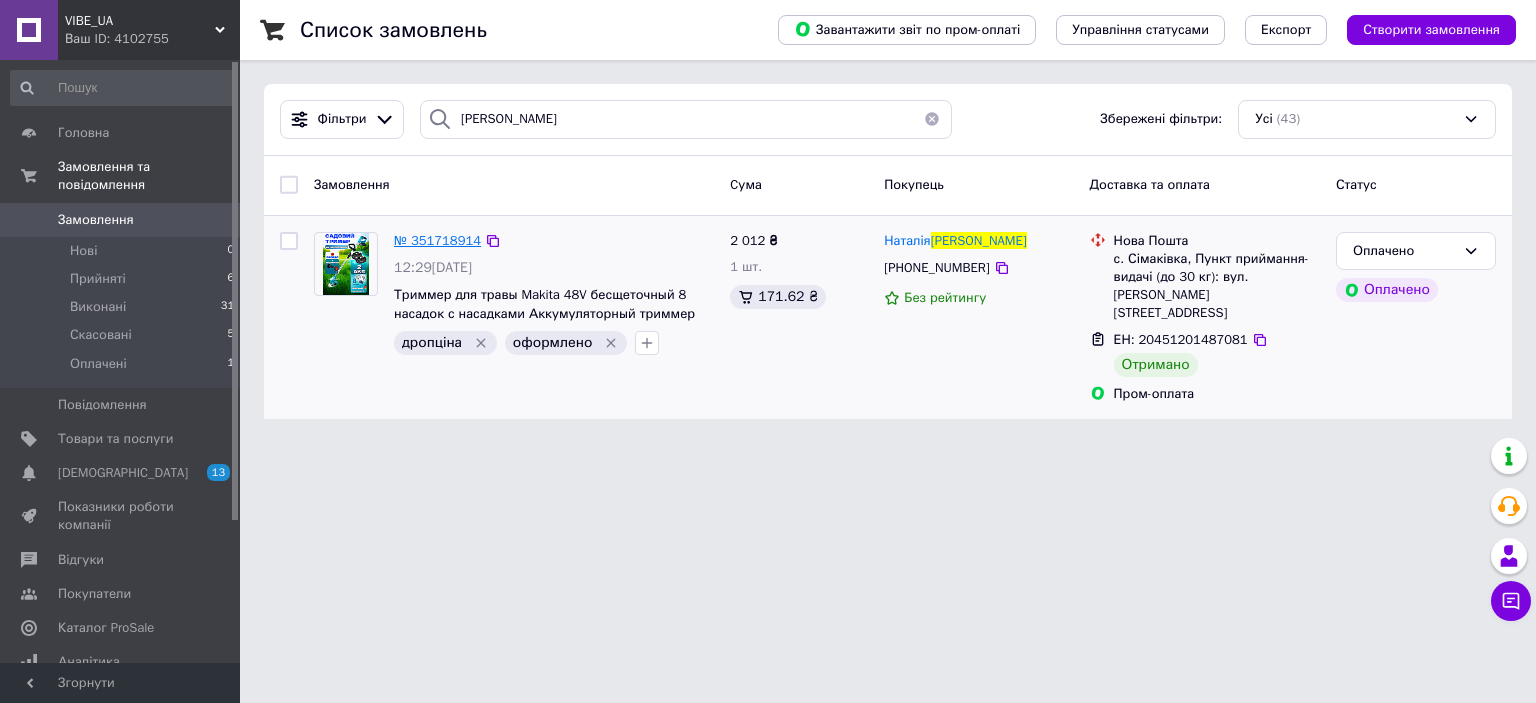 click on "№ 351718914" at bounding box center [437, 240] 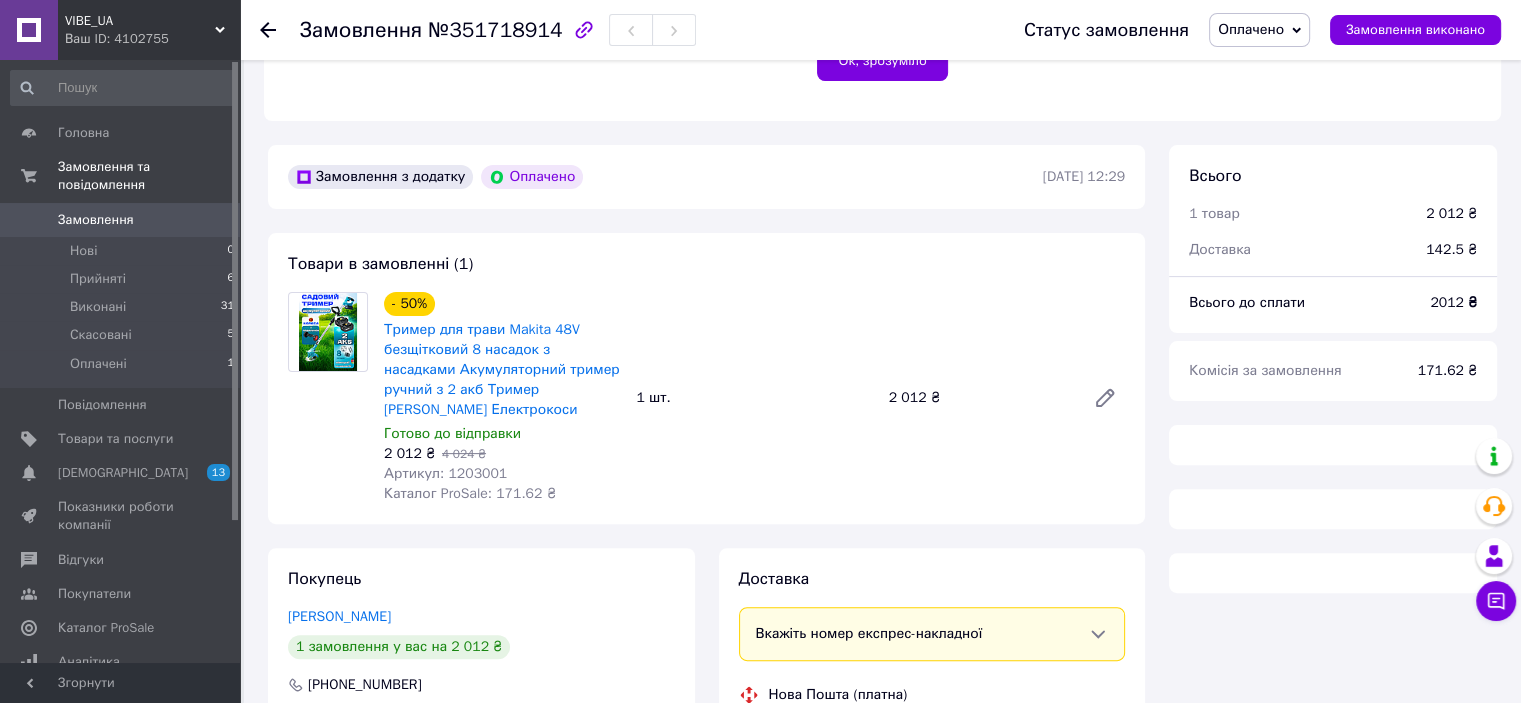 scroll, scrollTop: 500, scrollLeft: 0, axis: vertical 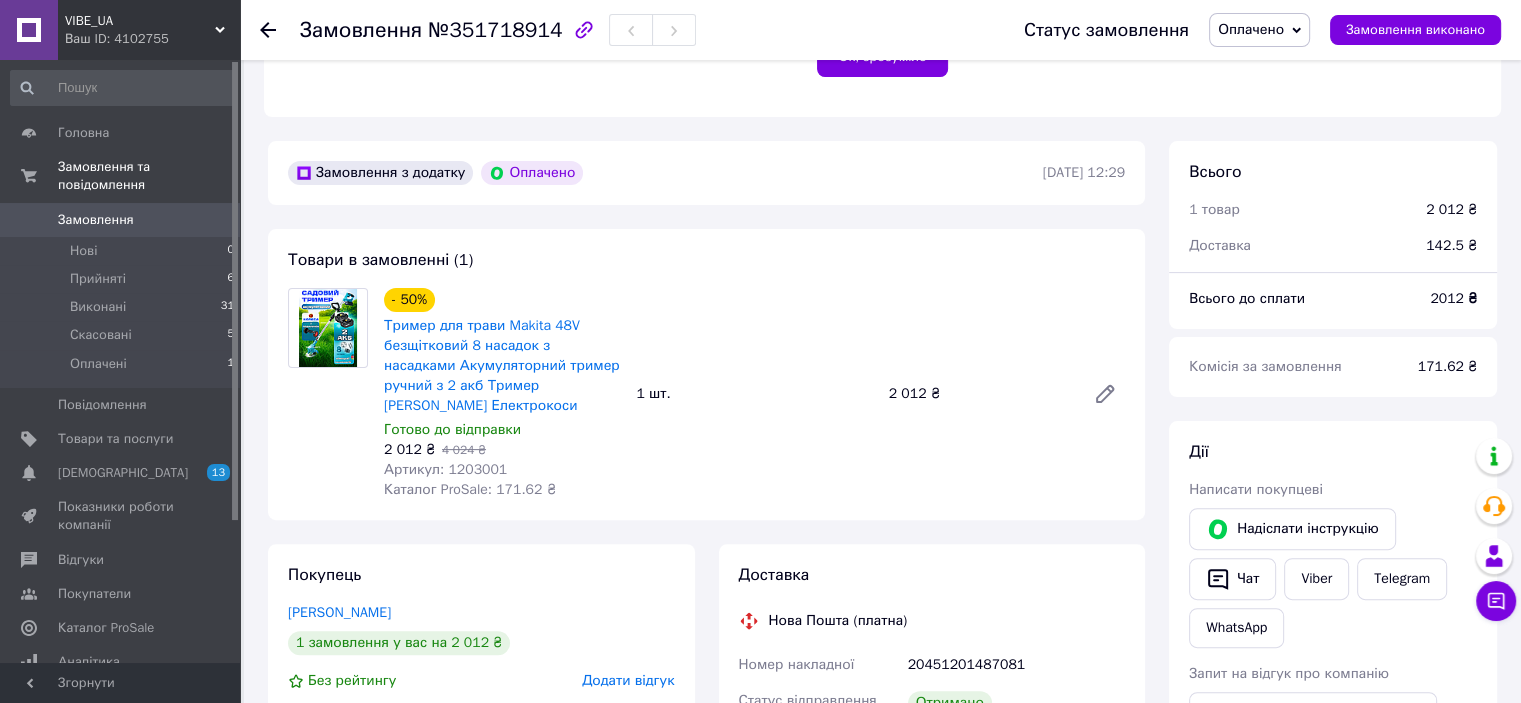 click on "№351718914" at bounding box center (495, 30) 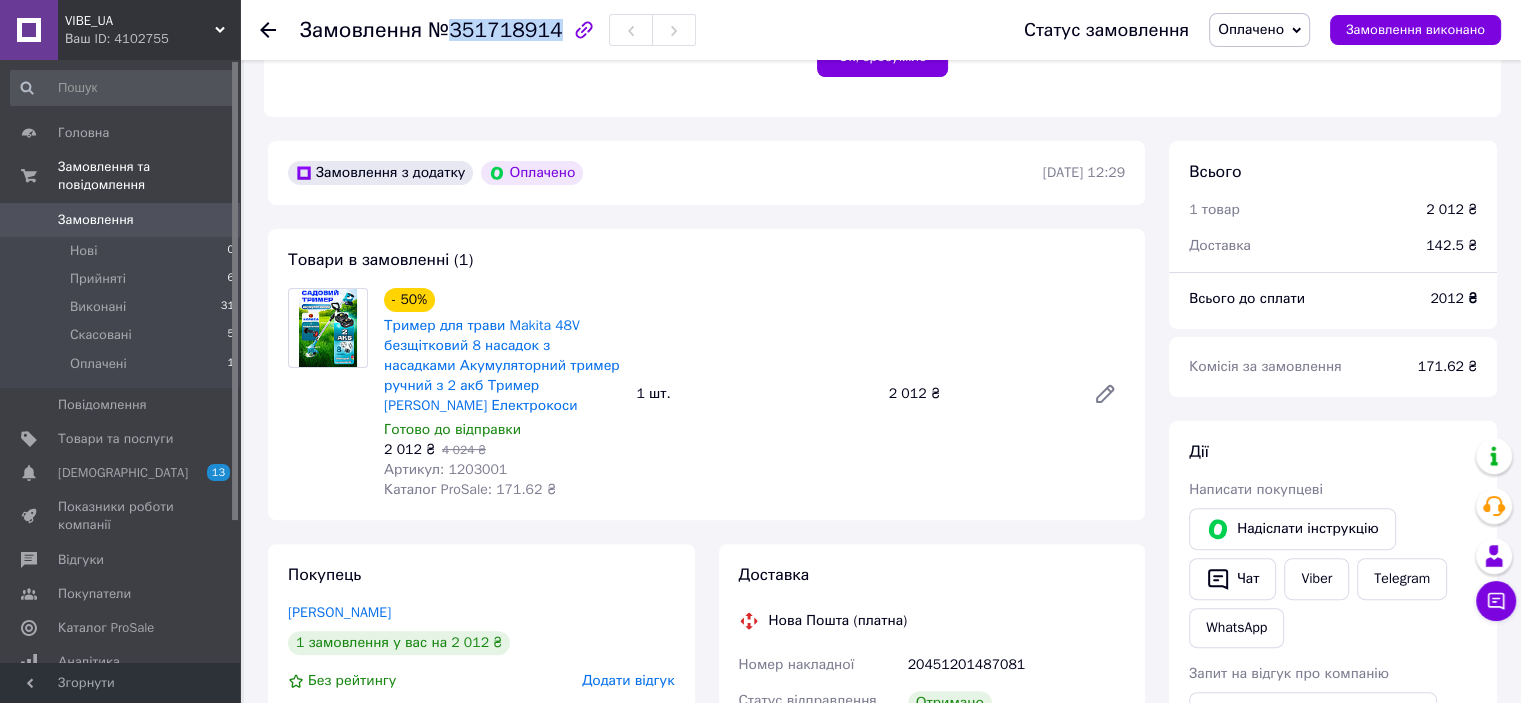 click on "№351718914" at bounding box center (495, 30) 